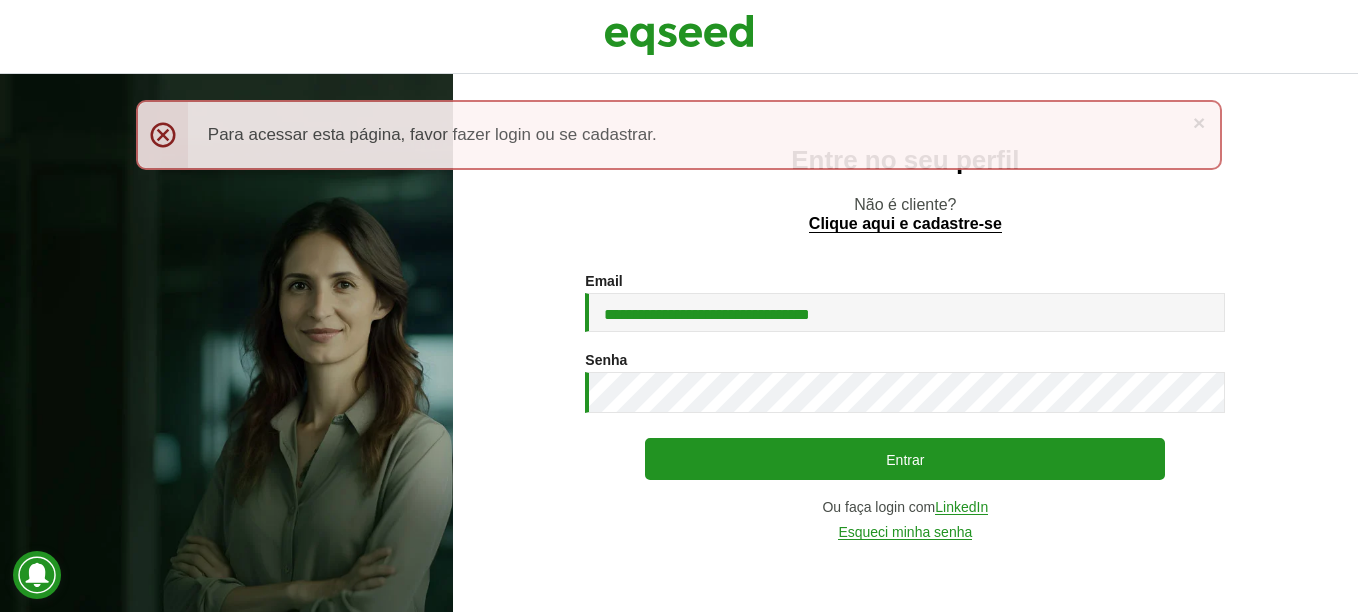 click on "Entrar" at bounding box center [905, 459] 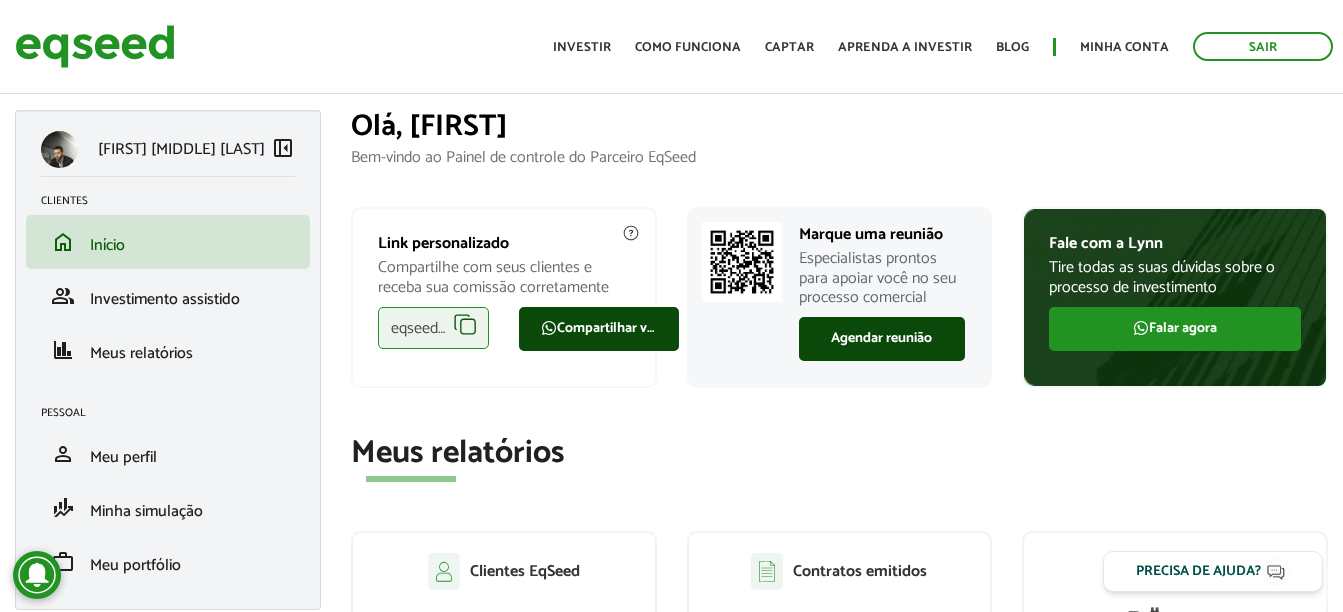 scroll, scrollTop: 0, scrollLeft: 0, axis: both 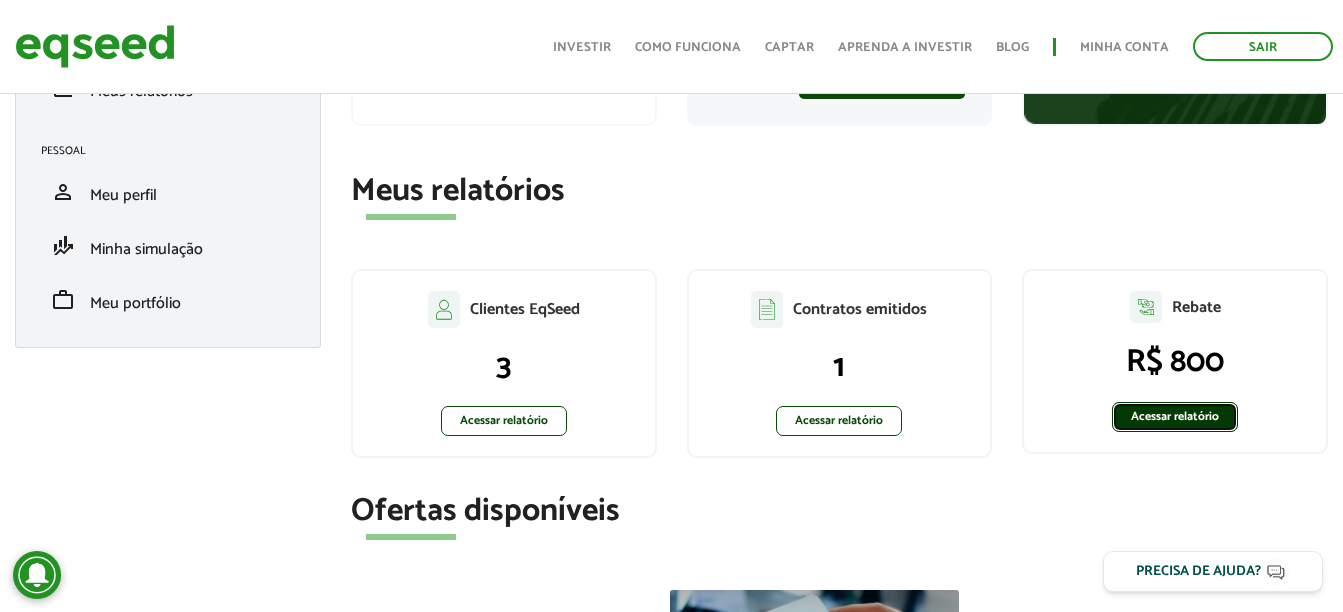 click on "Acessar relatório" at bounding box center [1175, 417] 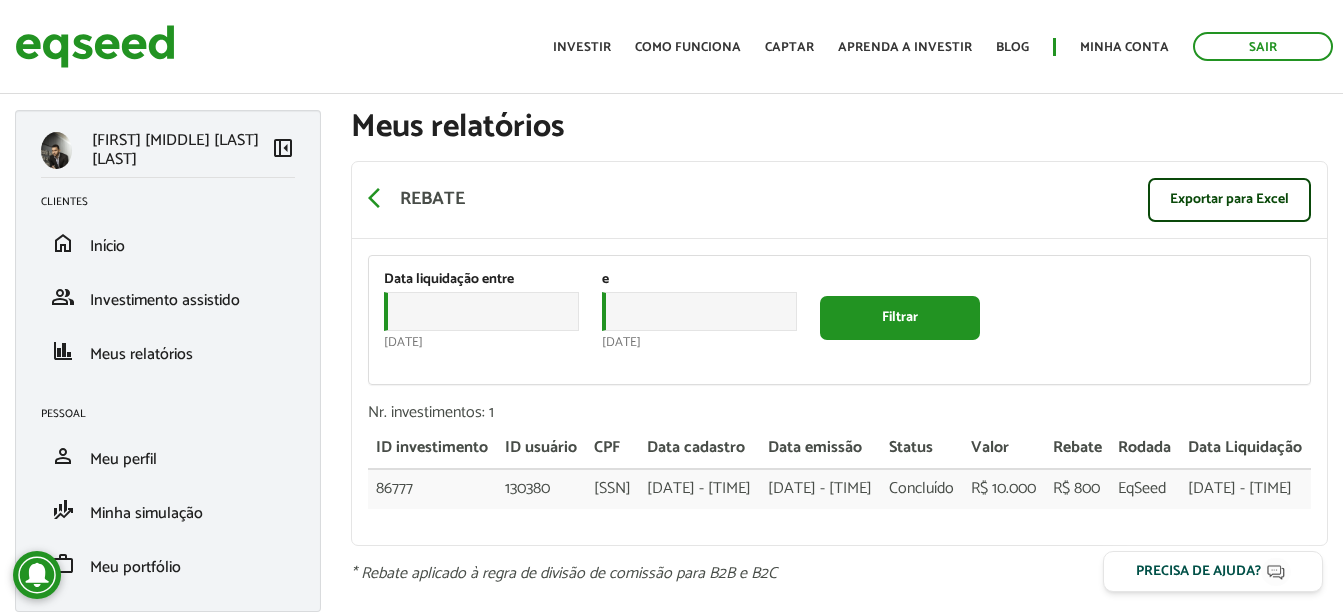 scroll, scrollTop: 0, scrollLeft: 0, axis: both 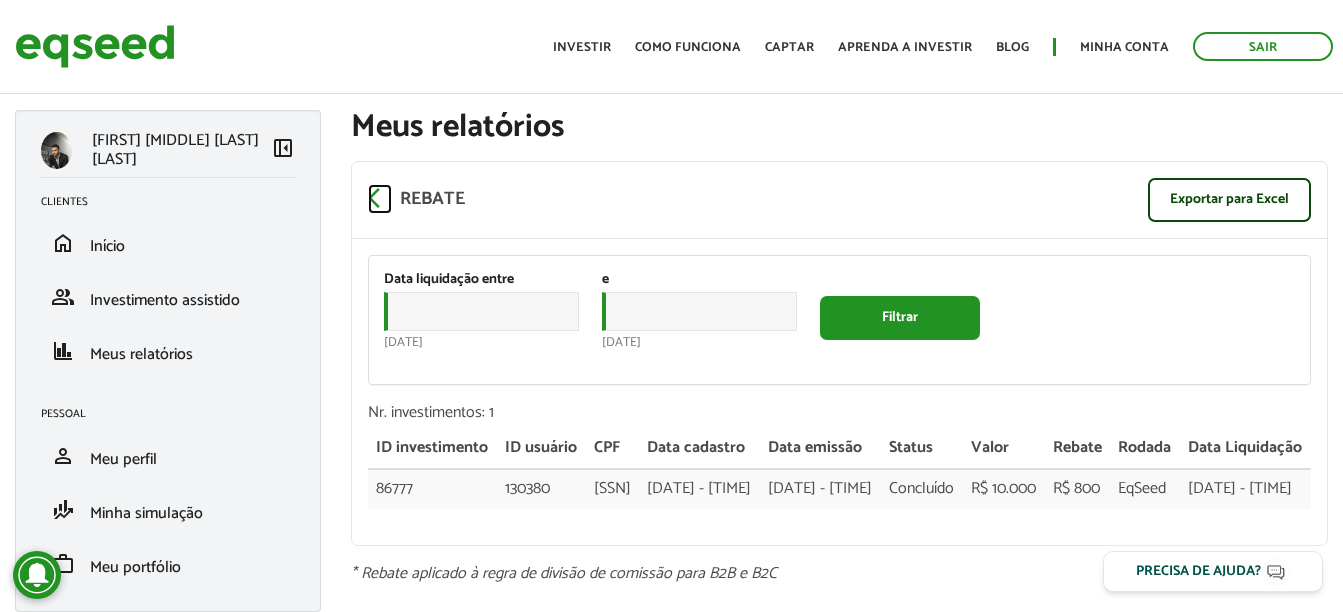 click on "arrow_back_ios" at bounding box center (380, 198) 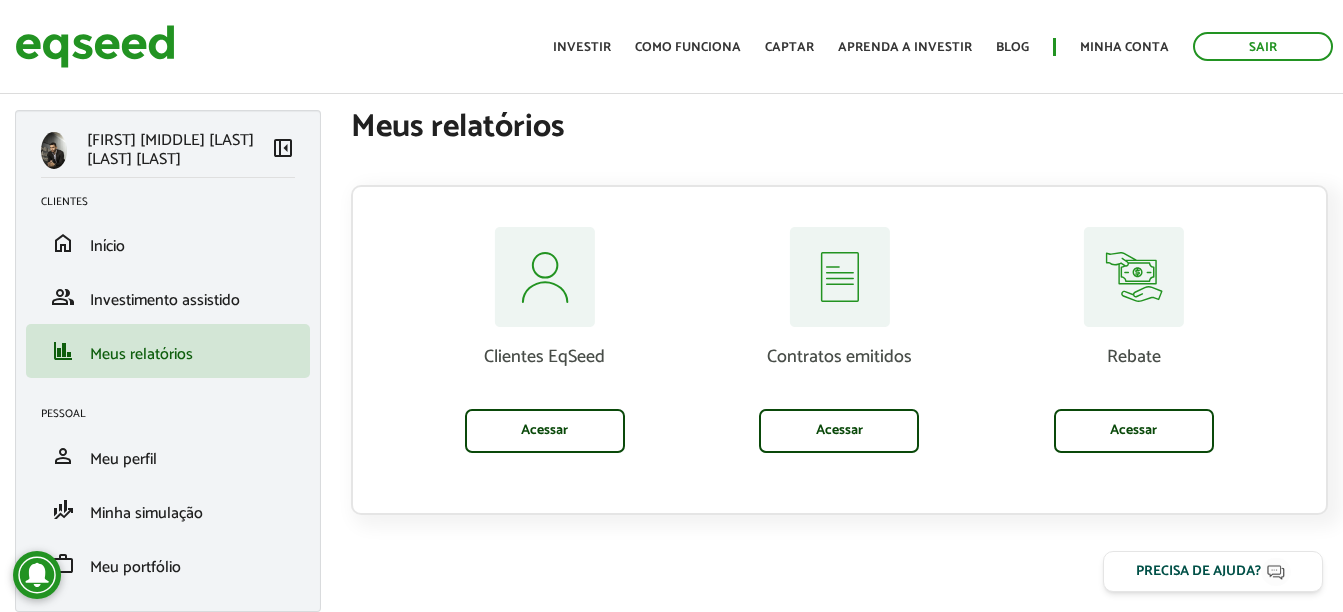 scroll, scrollTop: 0, scrollLeft: 0, axis: both 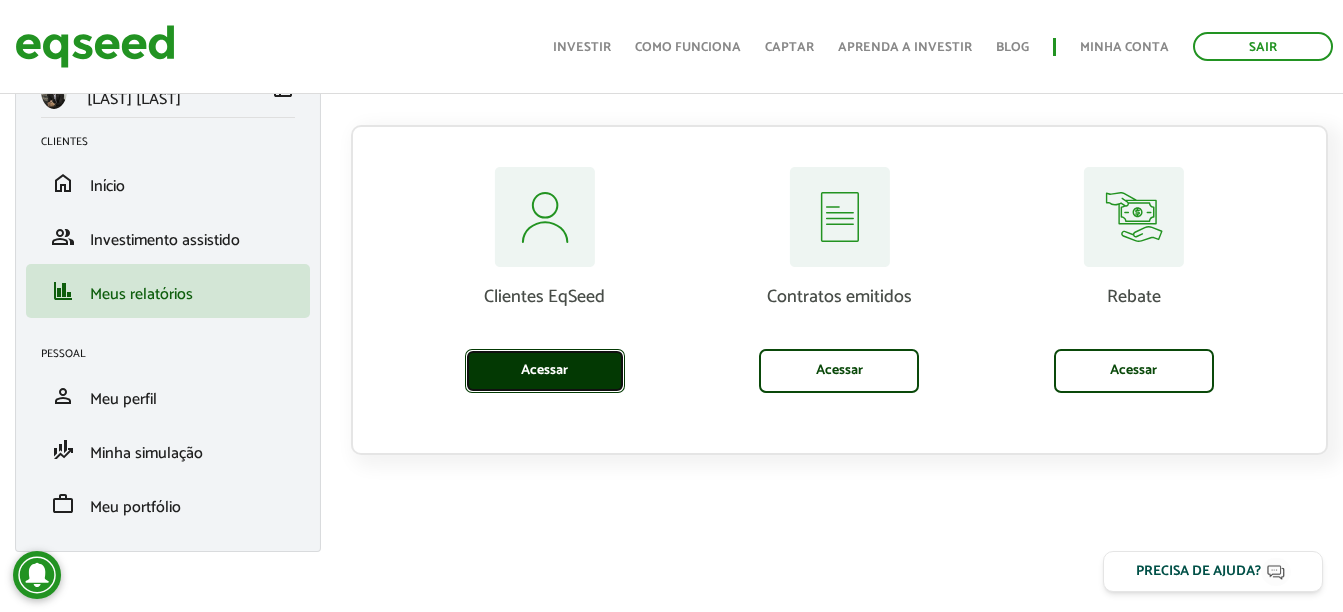 click on "Acessar" at bounding box center [545, 371] 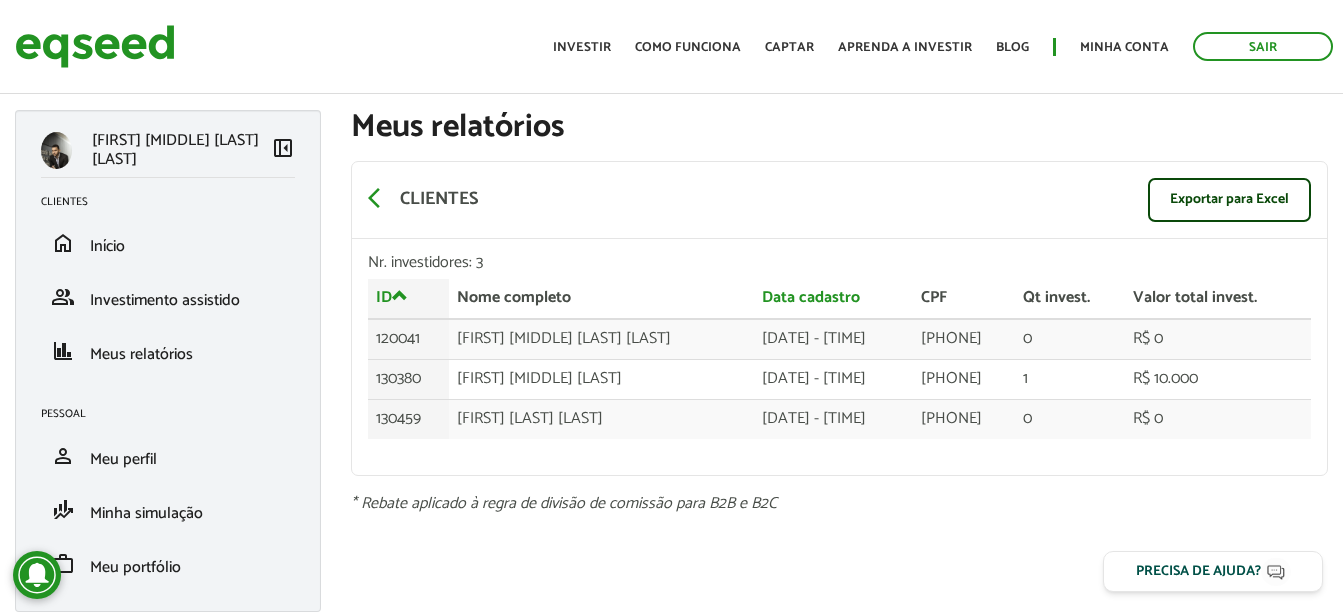 scroll, scrollTop: 0, scrollLeft: 0, axis: both 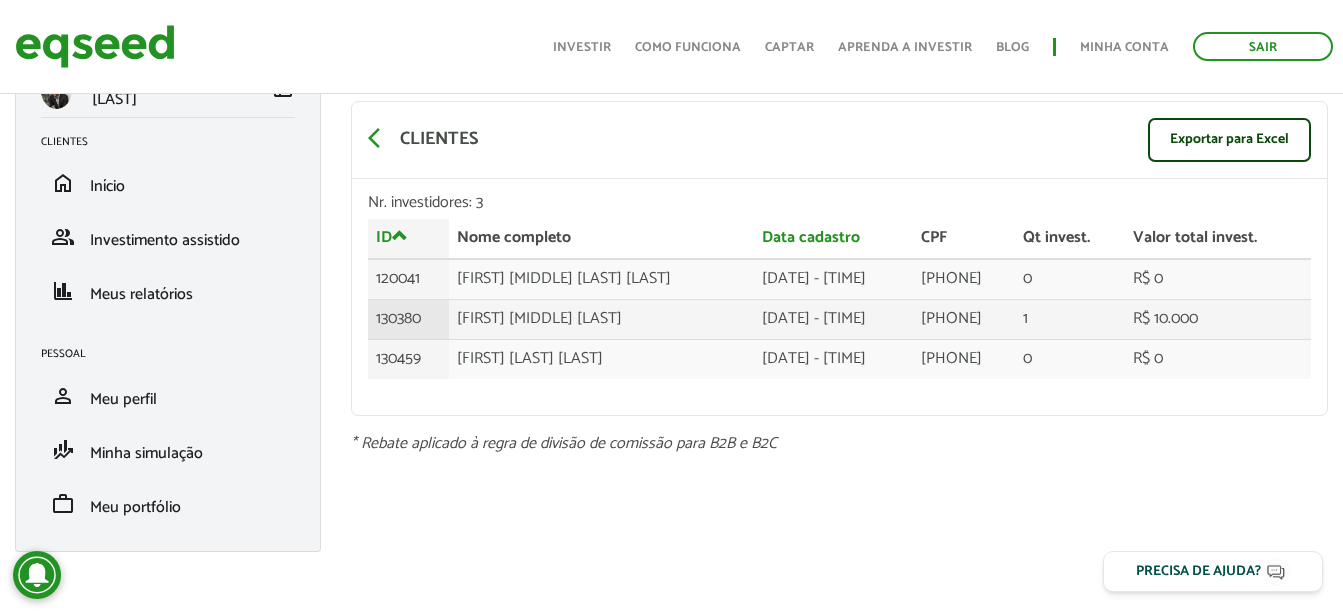 click on "130380" at bounding box center [408, 319] 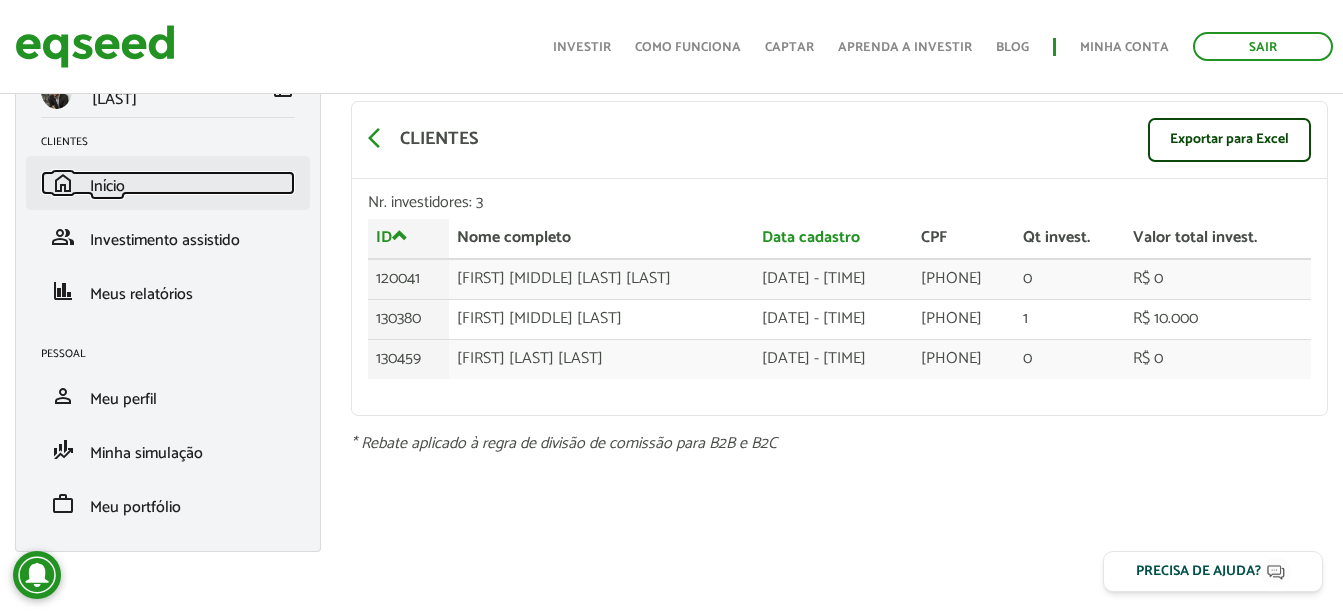 click on "Início" at bounding box center [107, 186] 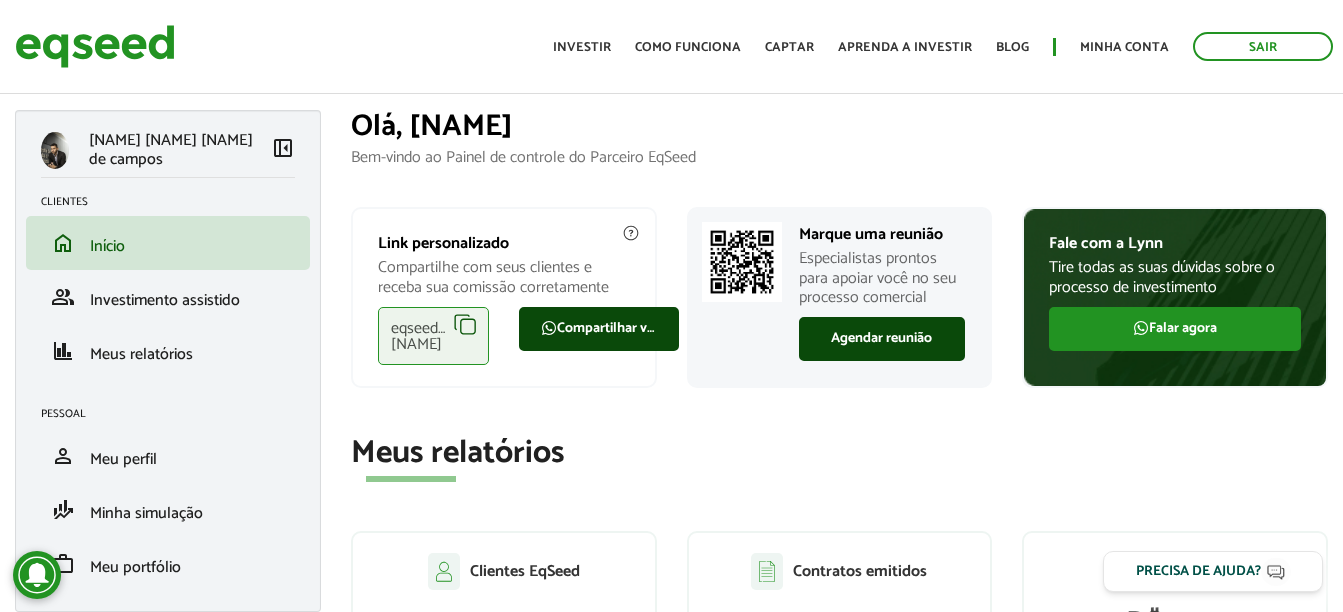 scroll, scrollTop: 0, scrollLeft: 0, axis: both 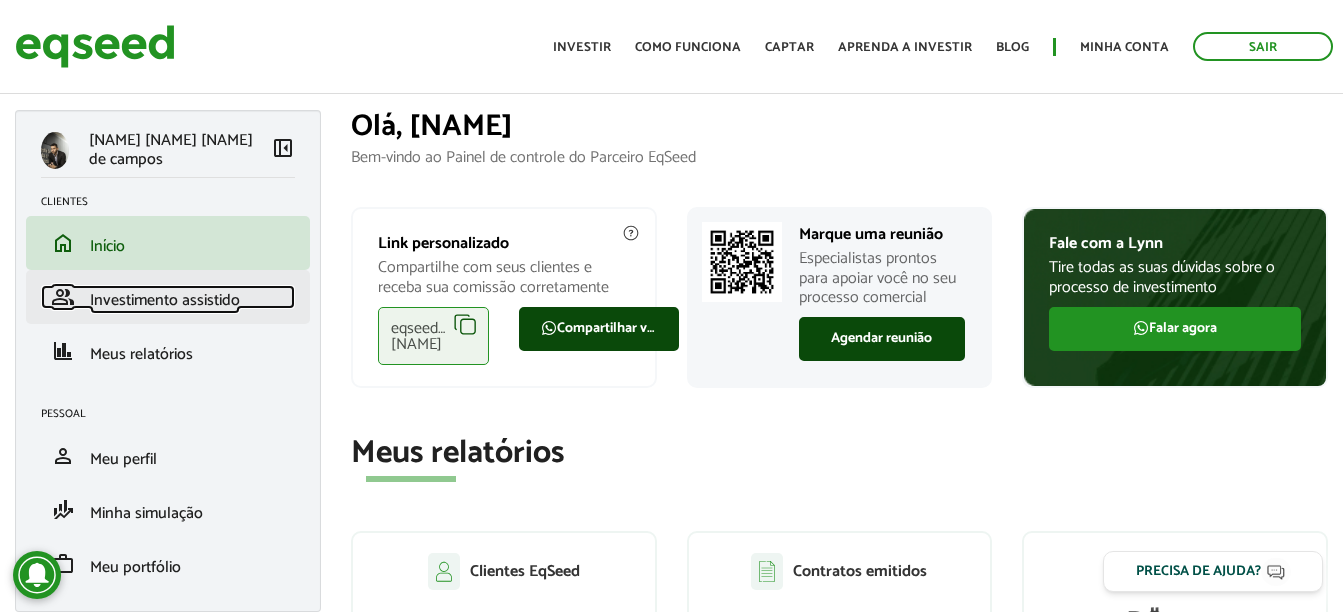 click on "Investimento assistido" at bounding box center [165, 300] 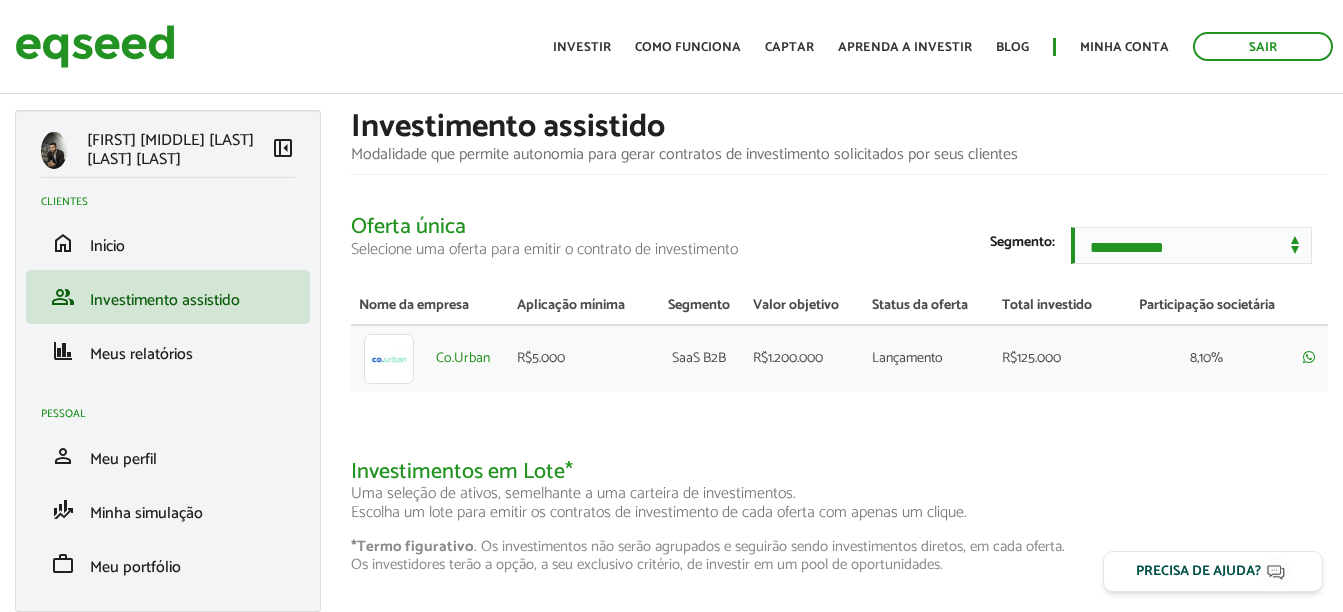 scroll, scrollTop: 0, scrollLeft: 0, axis: both 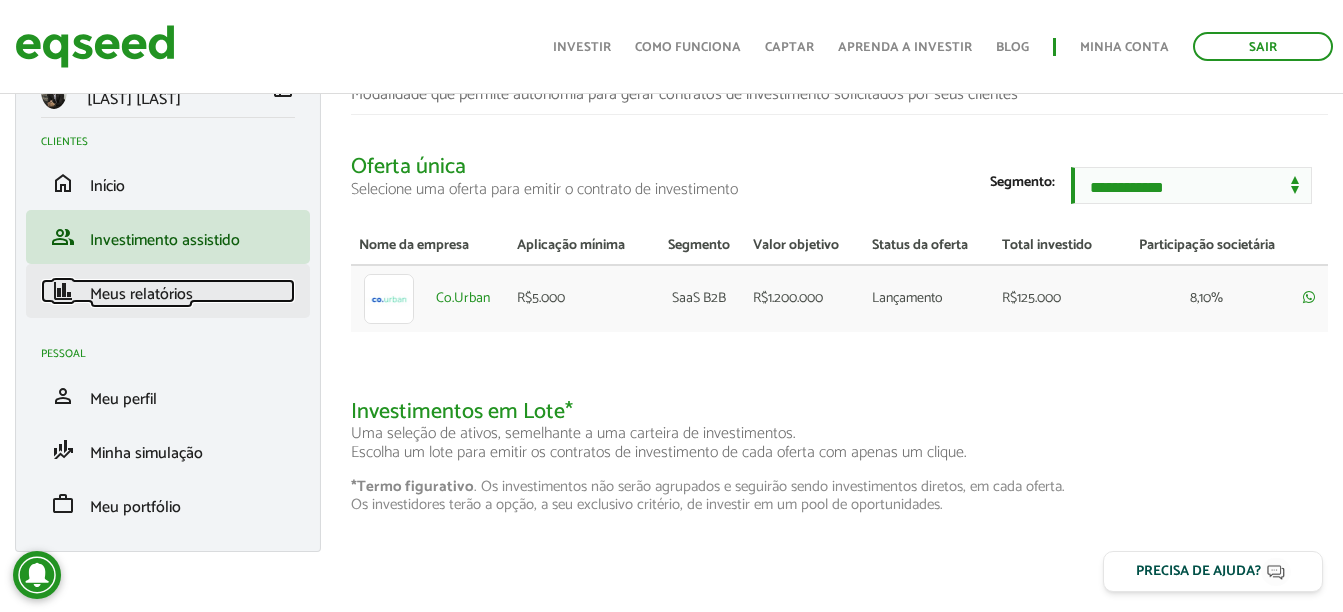 click on "Meus relatórios" at bounding box center [141, 294] 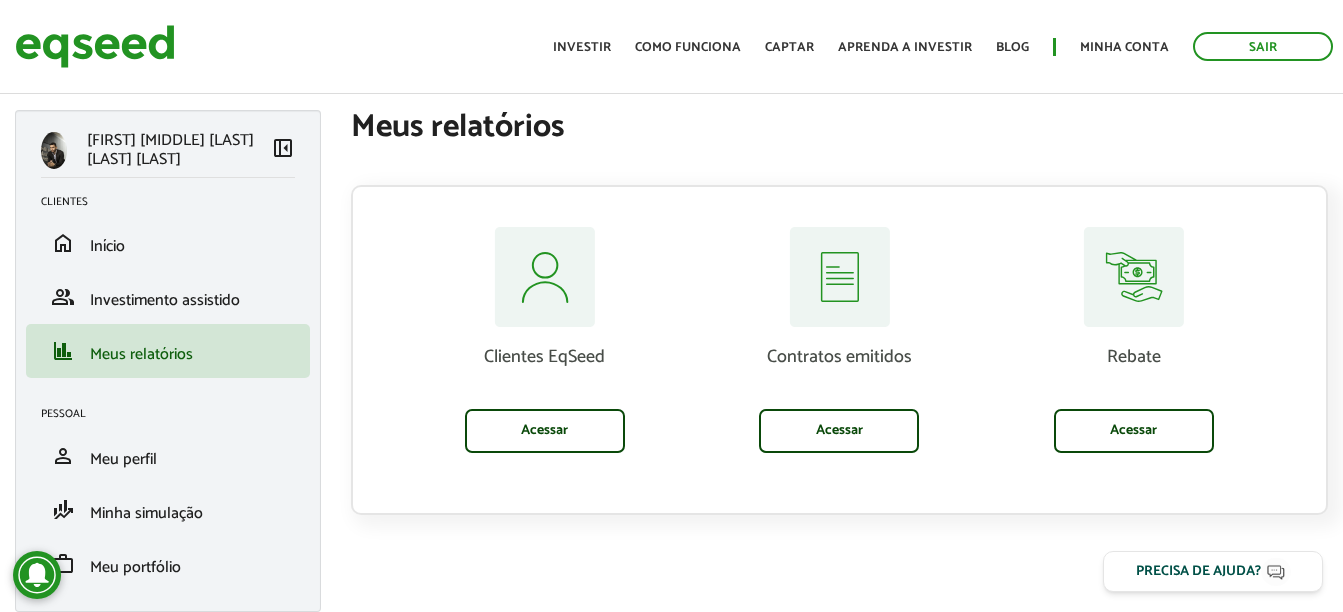 scroll, scrollTop: 0, scrollLeft: 0, axis: both 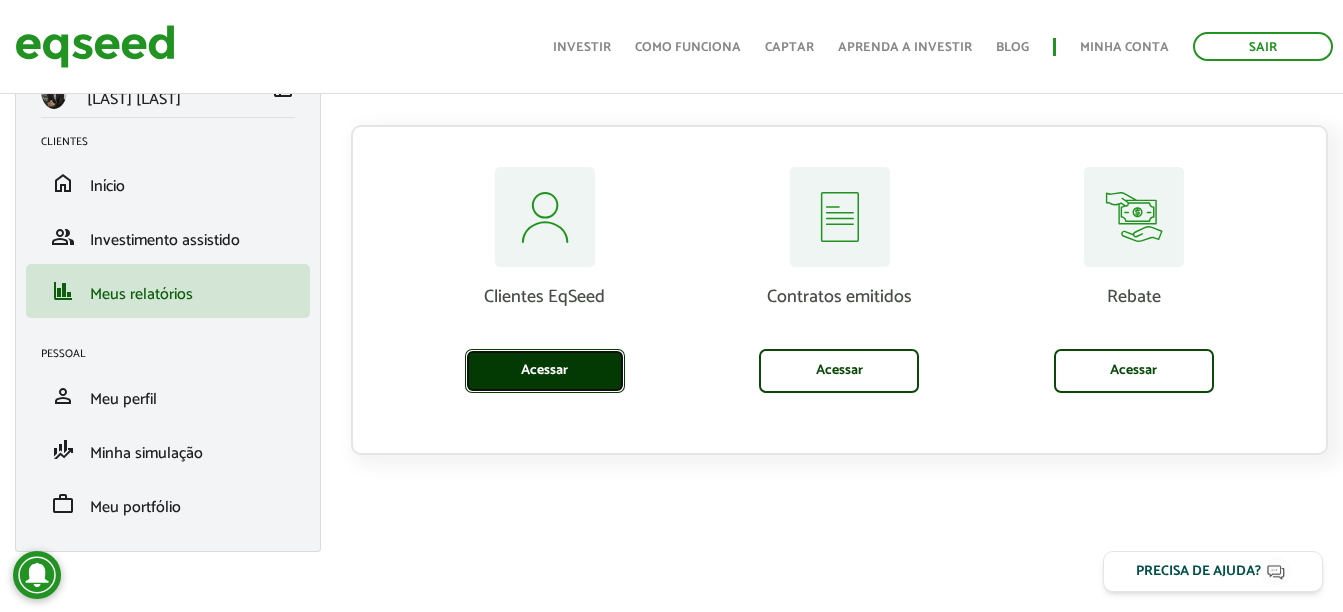 click on "Acessar" at bounding box center [545, 371] 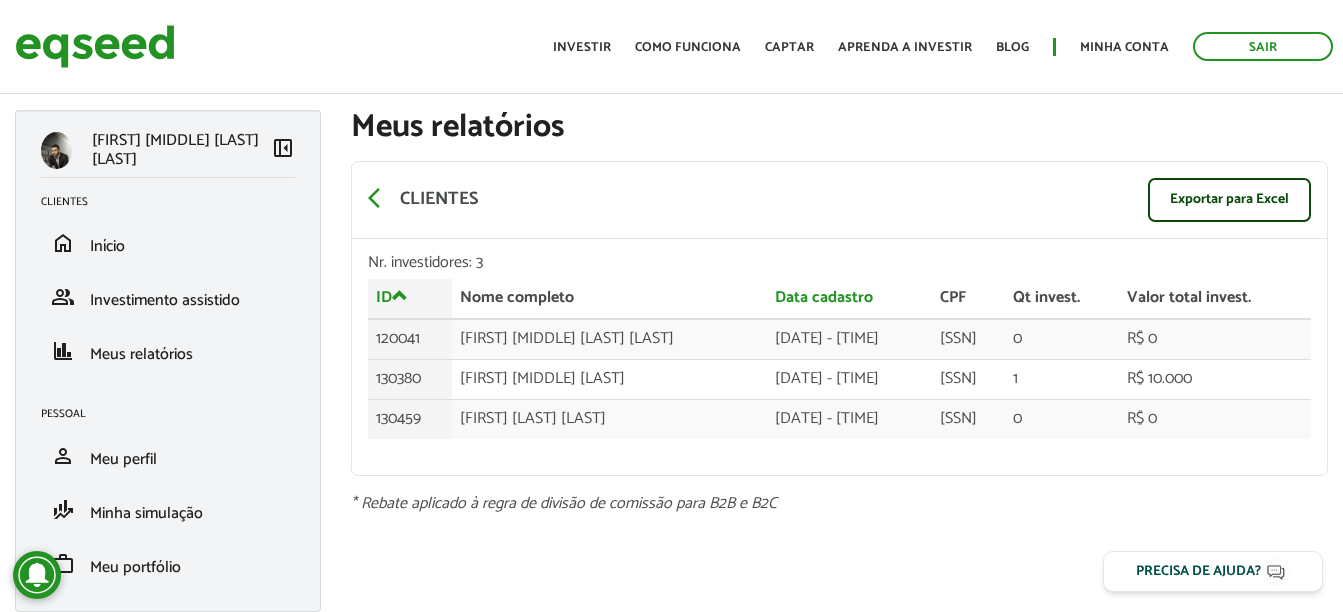 scroll, scrollTop: 0, scrollLeft: 0, axis: both 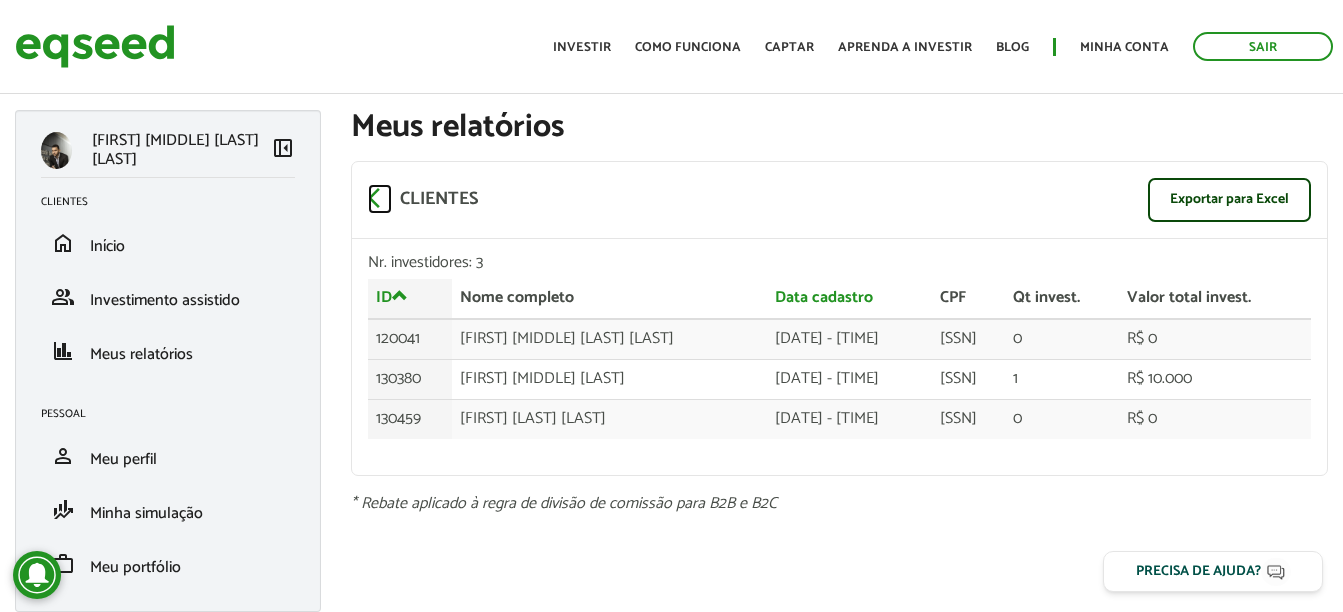 click on "arrow_back_ios" at bounding box center [380, 198] 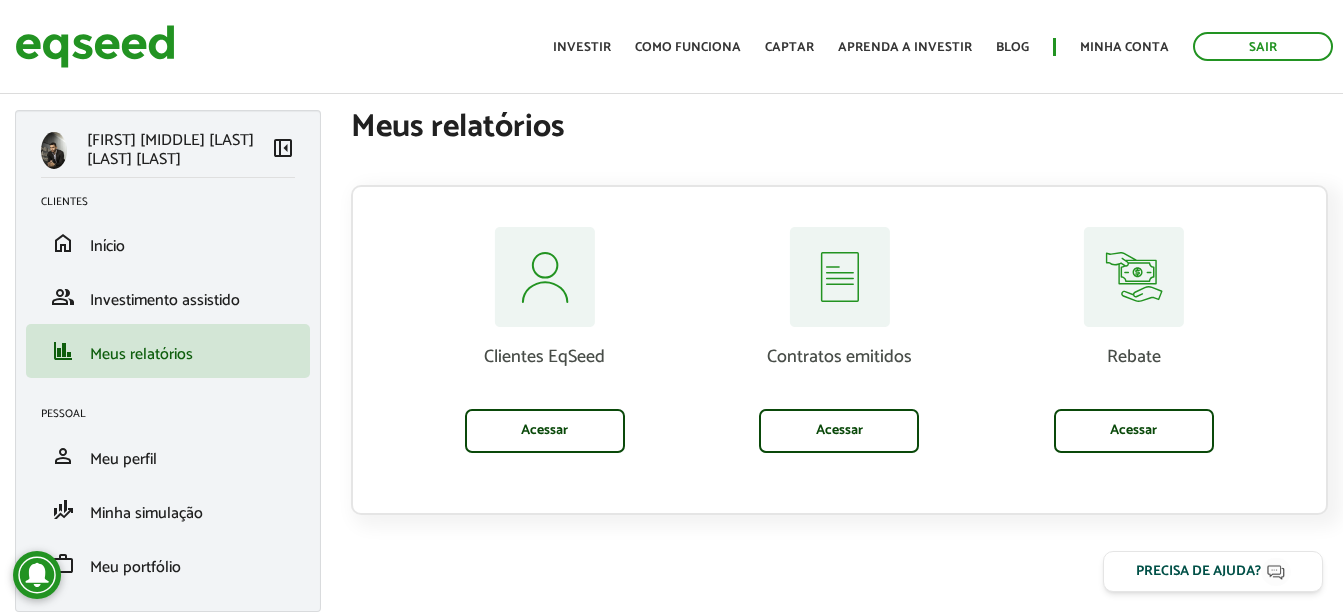 scroll, scrollTop: 0, scrollLeft: 0, axis: both 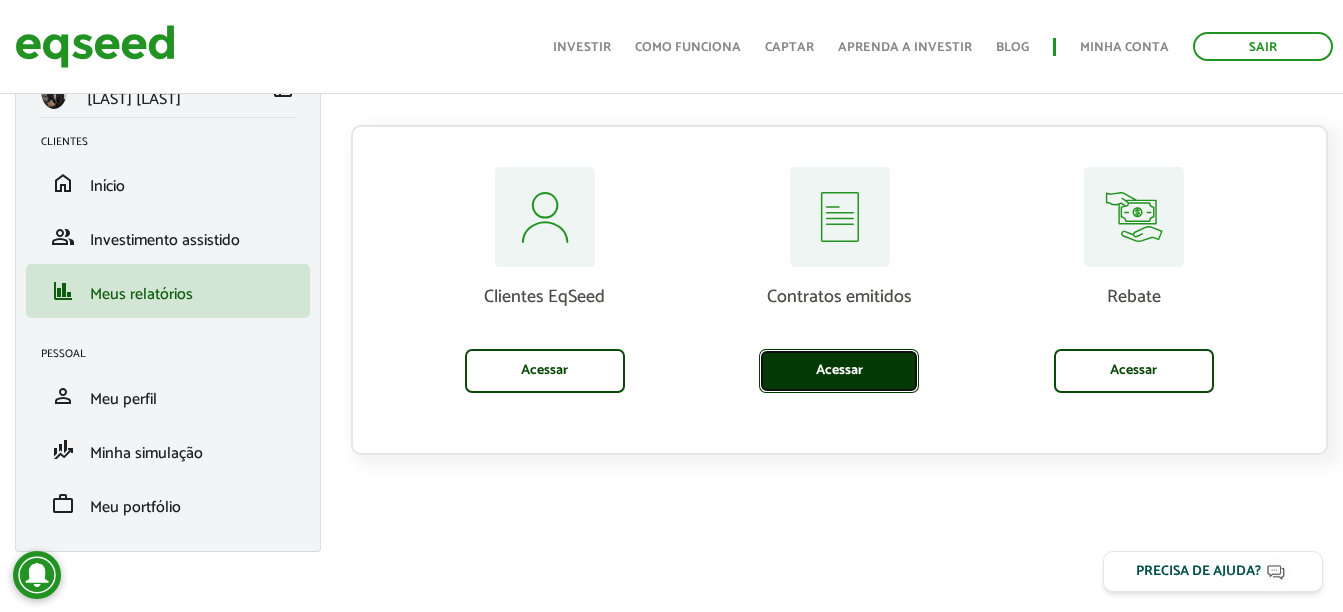 click on "Acessar" at bounding box center [839, 371] 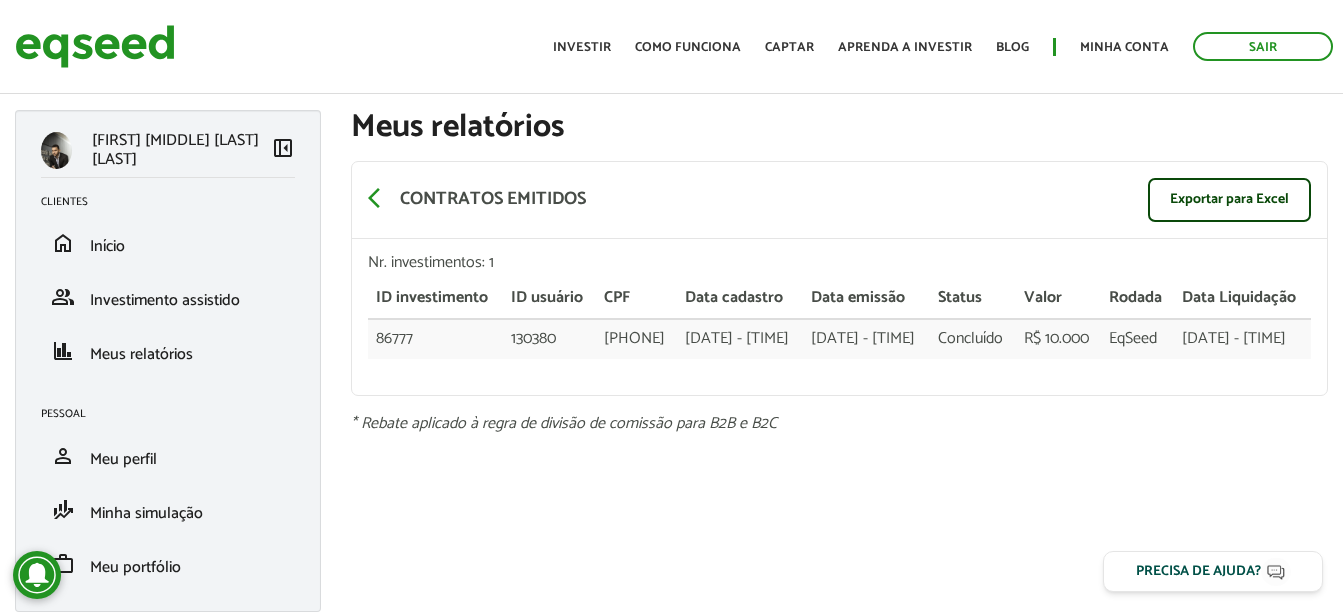 scroll, scrollTop: 17, scrollLeft: 0, axis: vertical 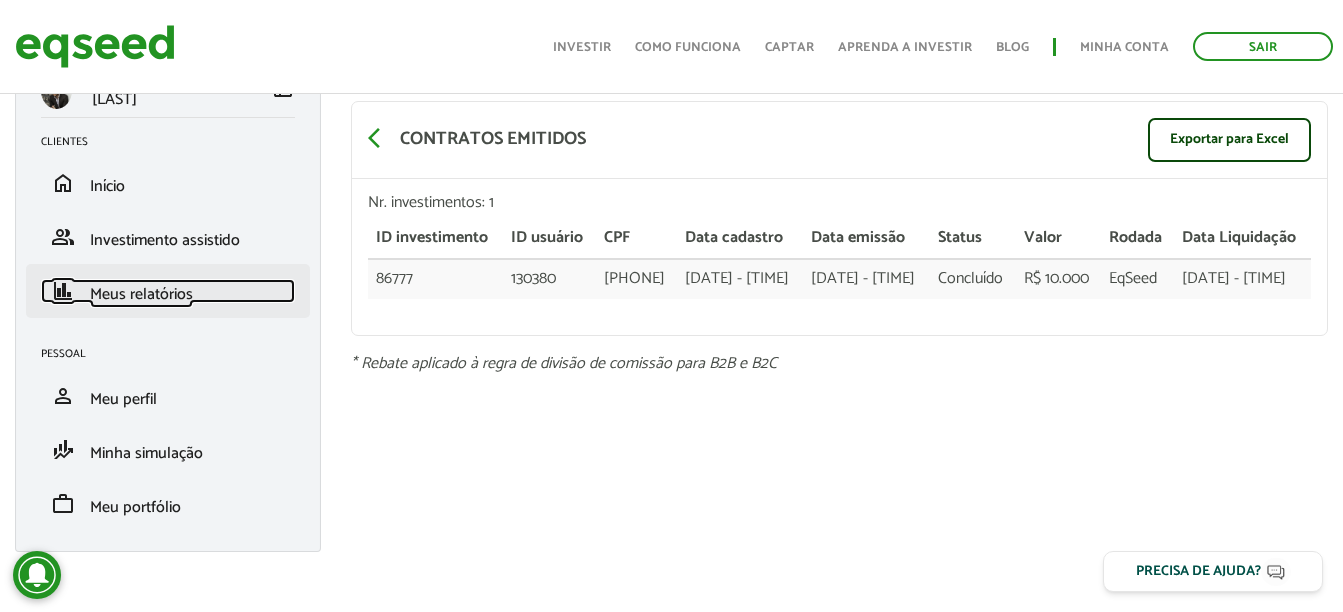 click on "Meus relatórios" at bounding box center [141, 294] 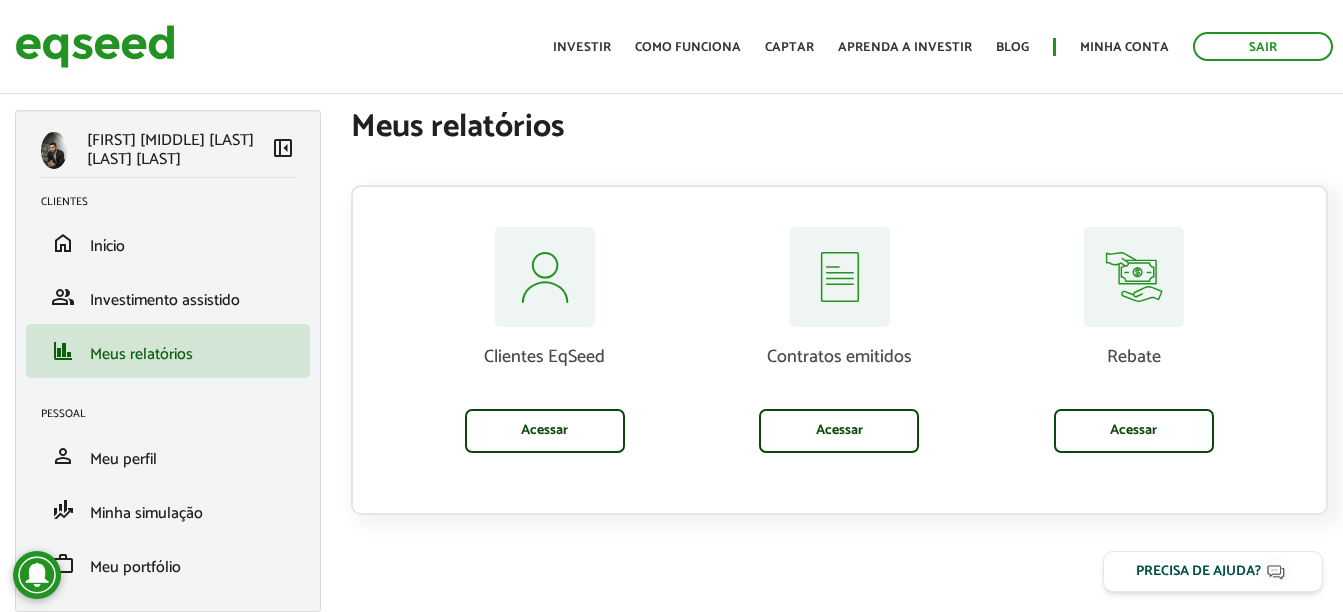scroll, scrollTop: 0, scrollLeft: 0, axis: both 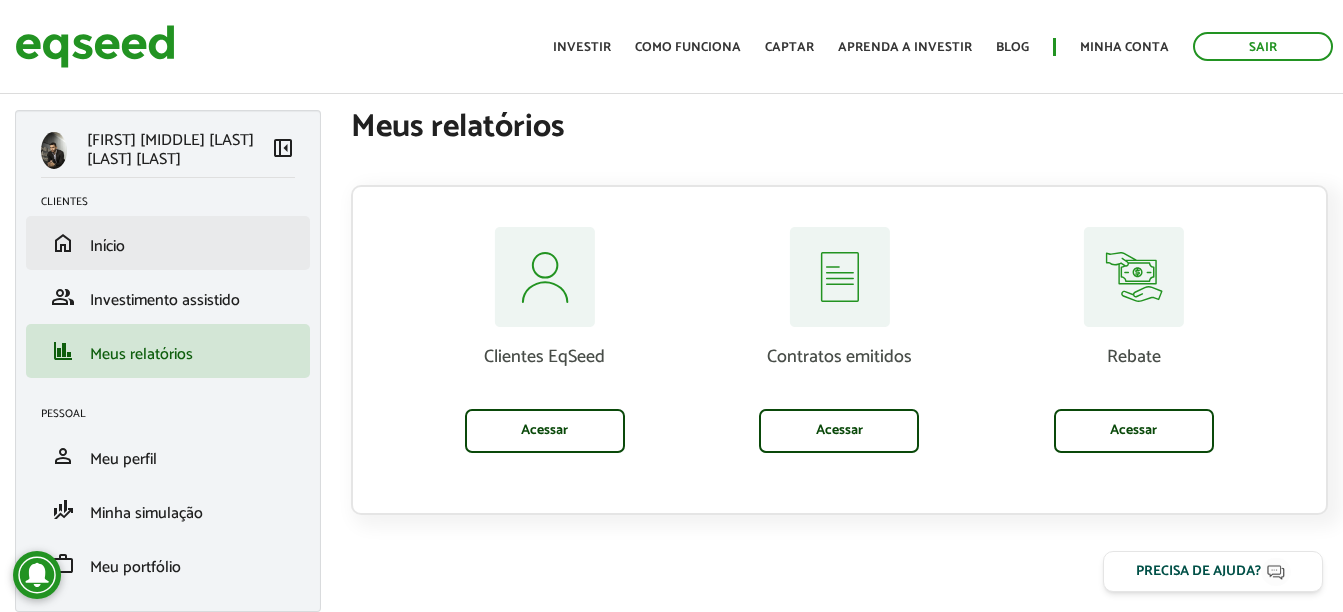 click on "home Início" at bounding box center [168, 243] 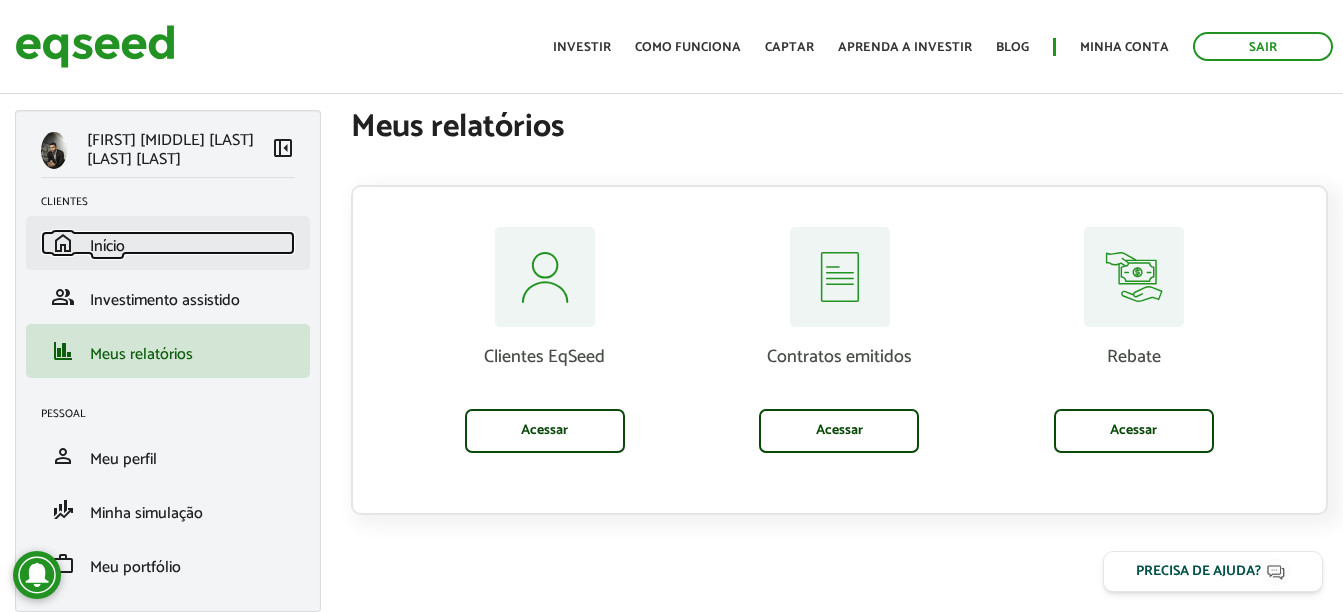 click on "home Início" at bounding box center (168, 243) 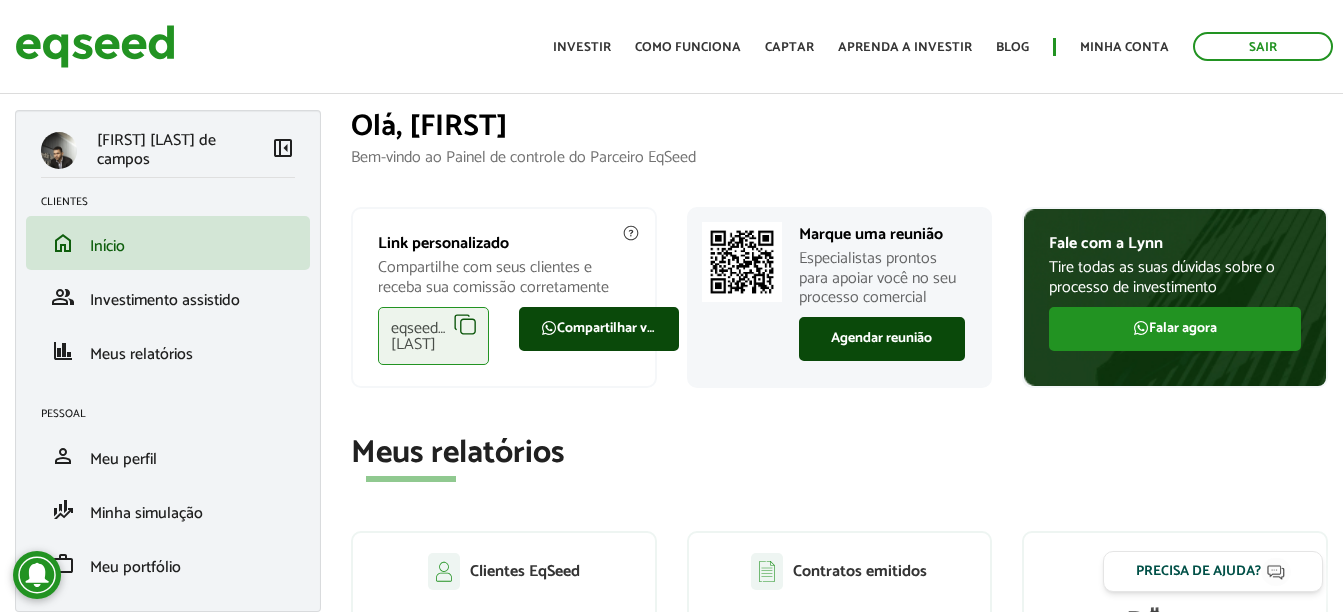scroll, scrollTop: 0, scrollLeft: 0, axis: both 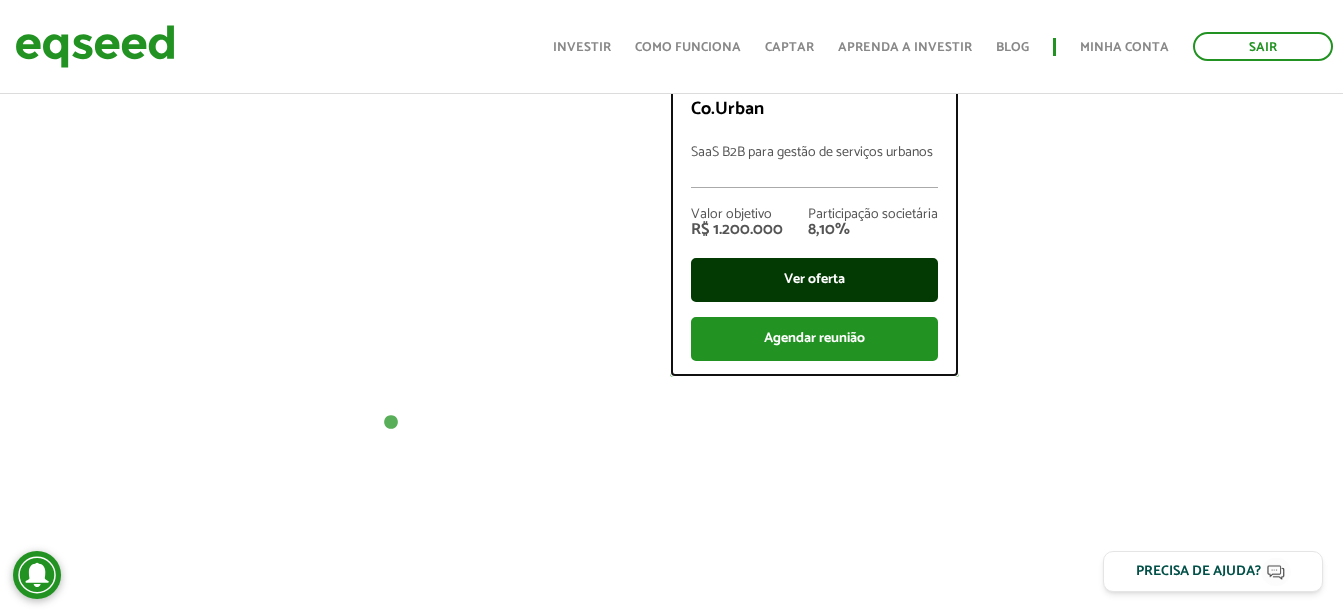 click on "Ver oferta" at bounding box center (814, 280) 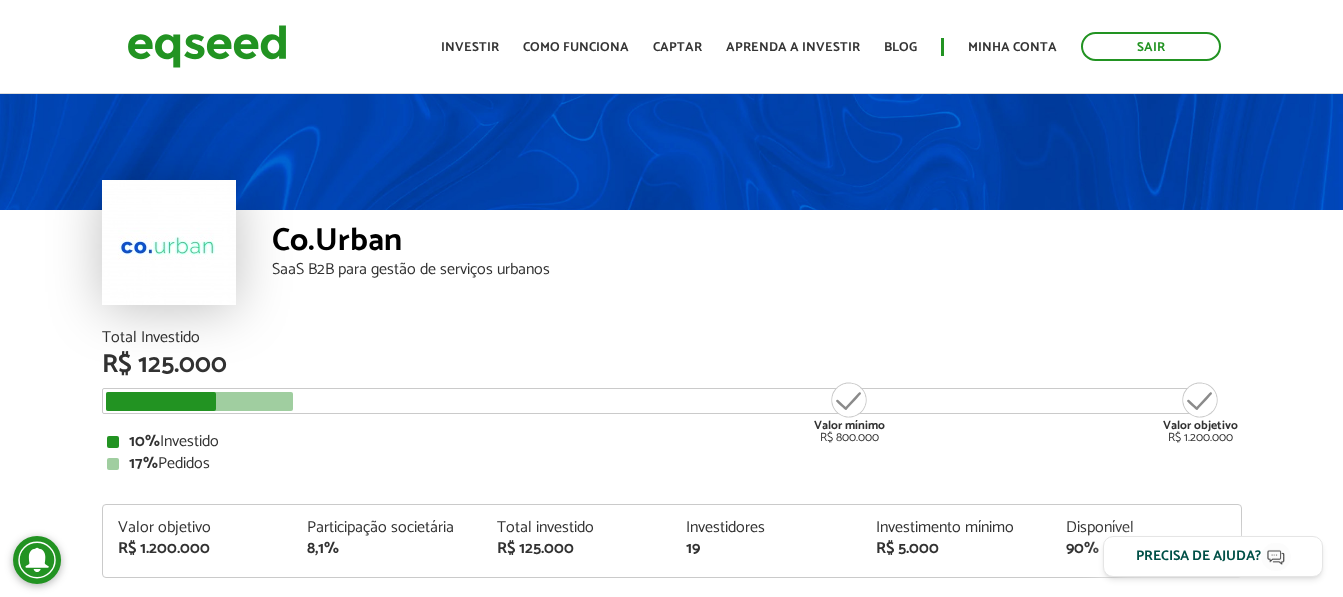 scroll, scrollTop: 0, scrollLeft: 0, axis: both 